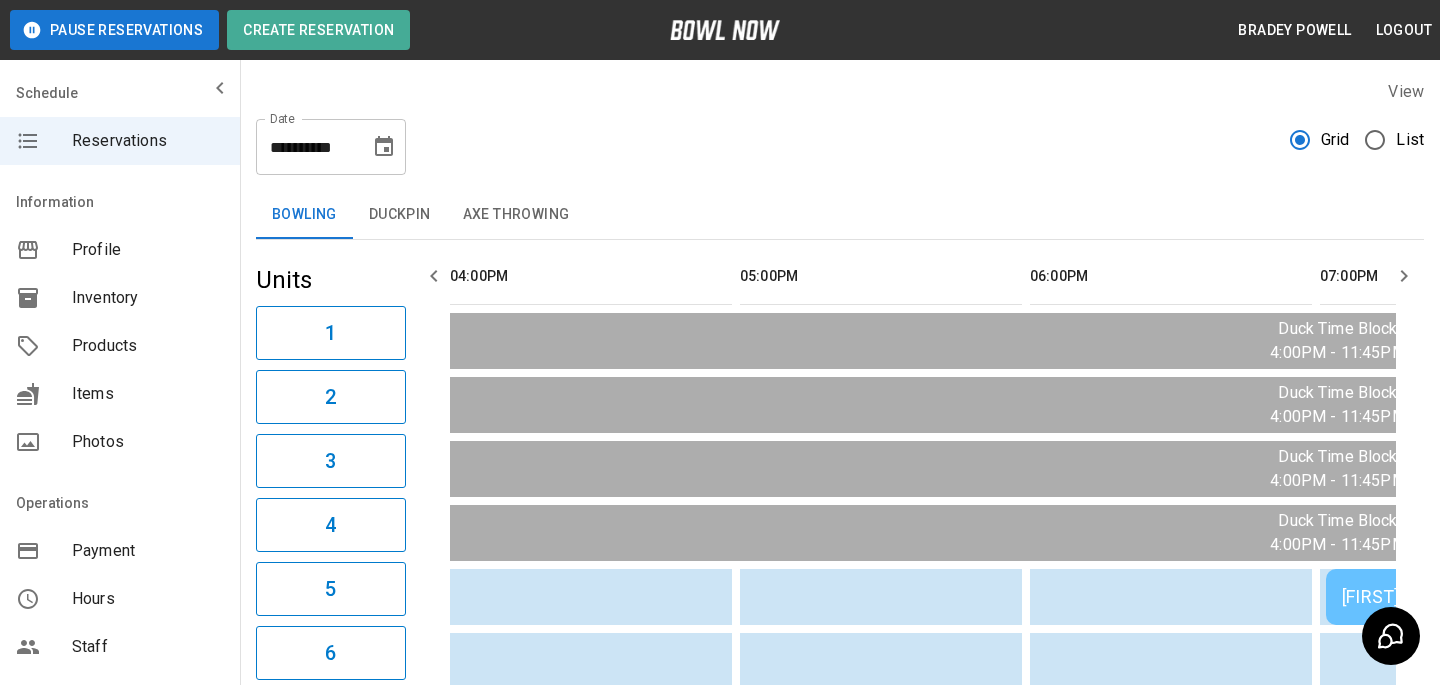 scroll, scrollTop: 181, scrollLeft: 0, axis: vertical 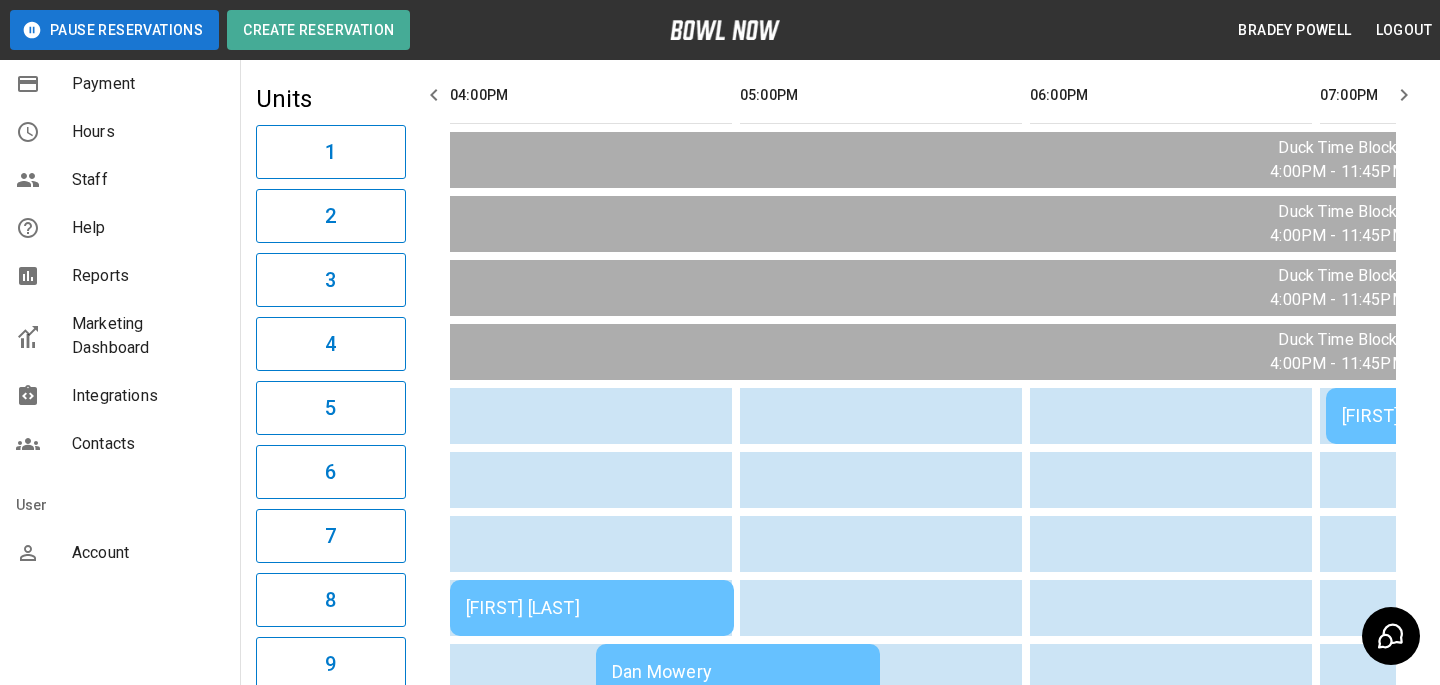click on "Account" at bounding box center (120, 553) 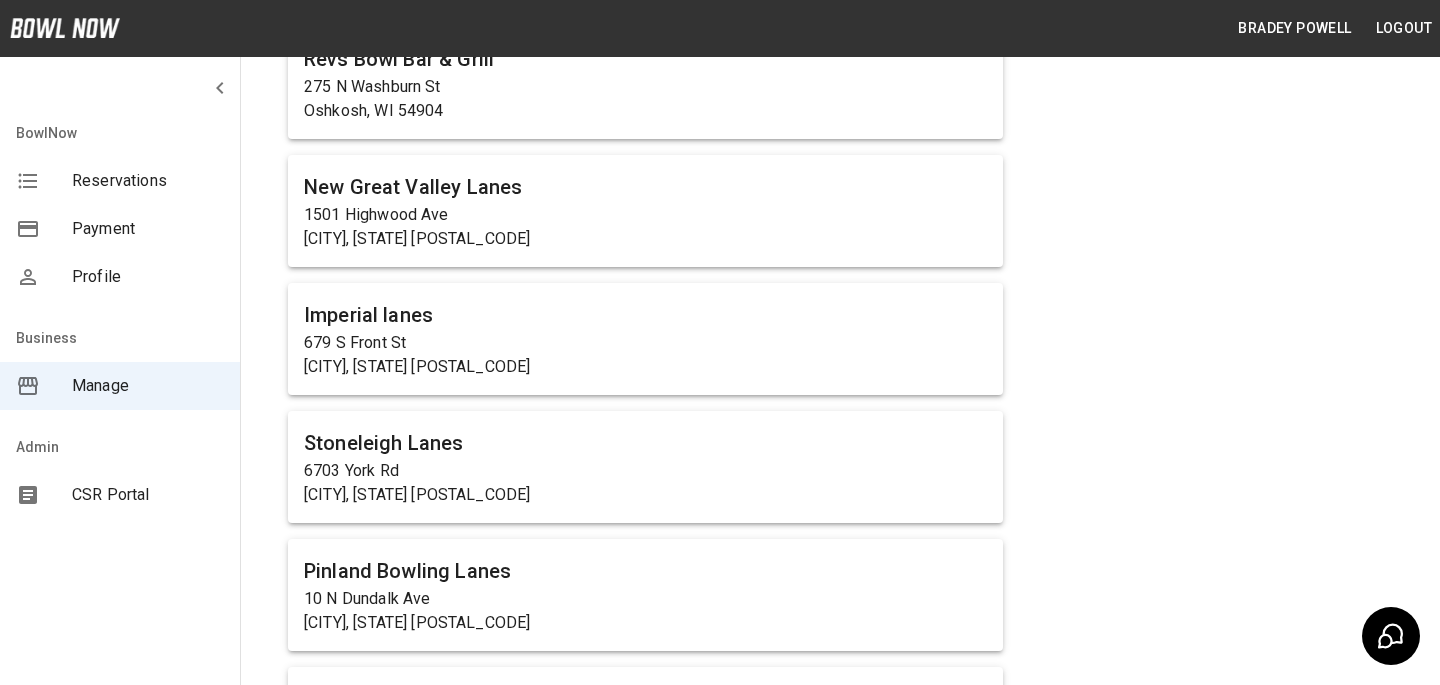 scroll, scrollTop: 12535, scrollLeft: 0, axis: vertical 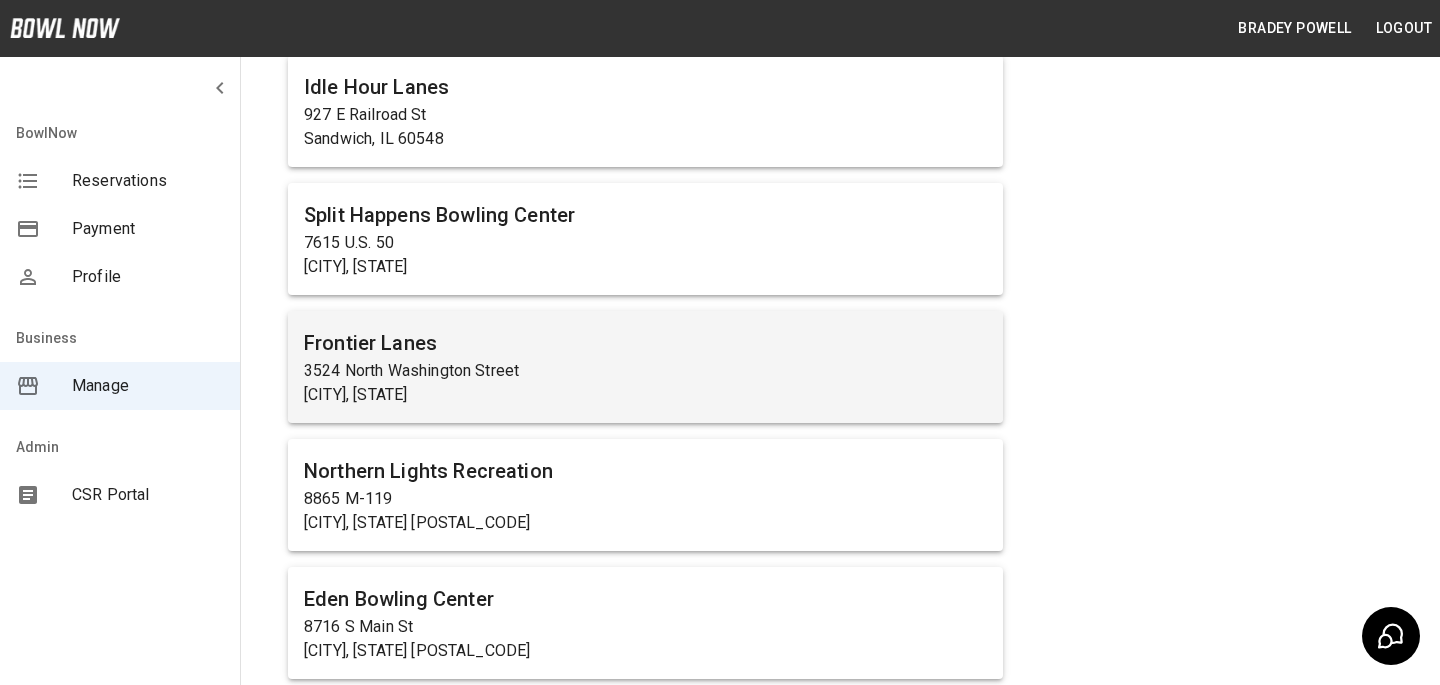 click on "3524 North Washington Street" at bounding box center (645, 371) 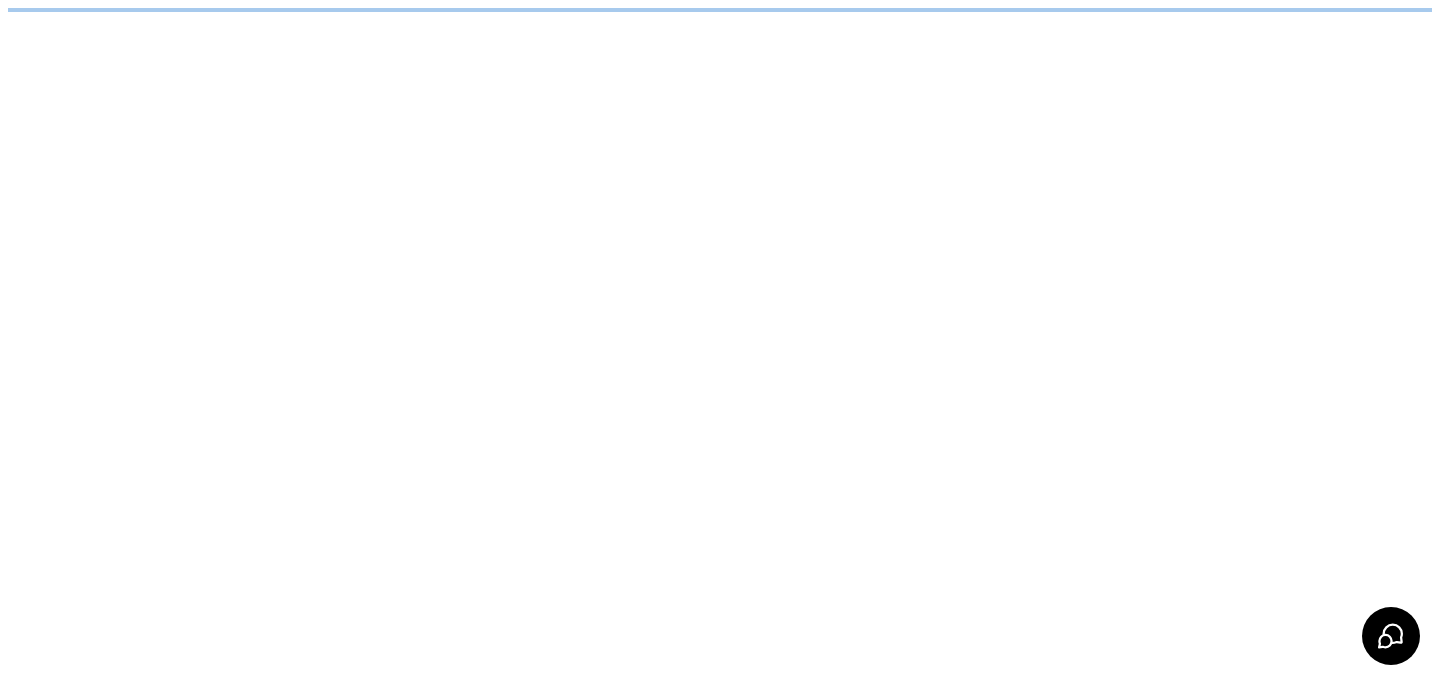 scroll, scrollTop: 0, scrollLeft: 0, axis: both 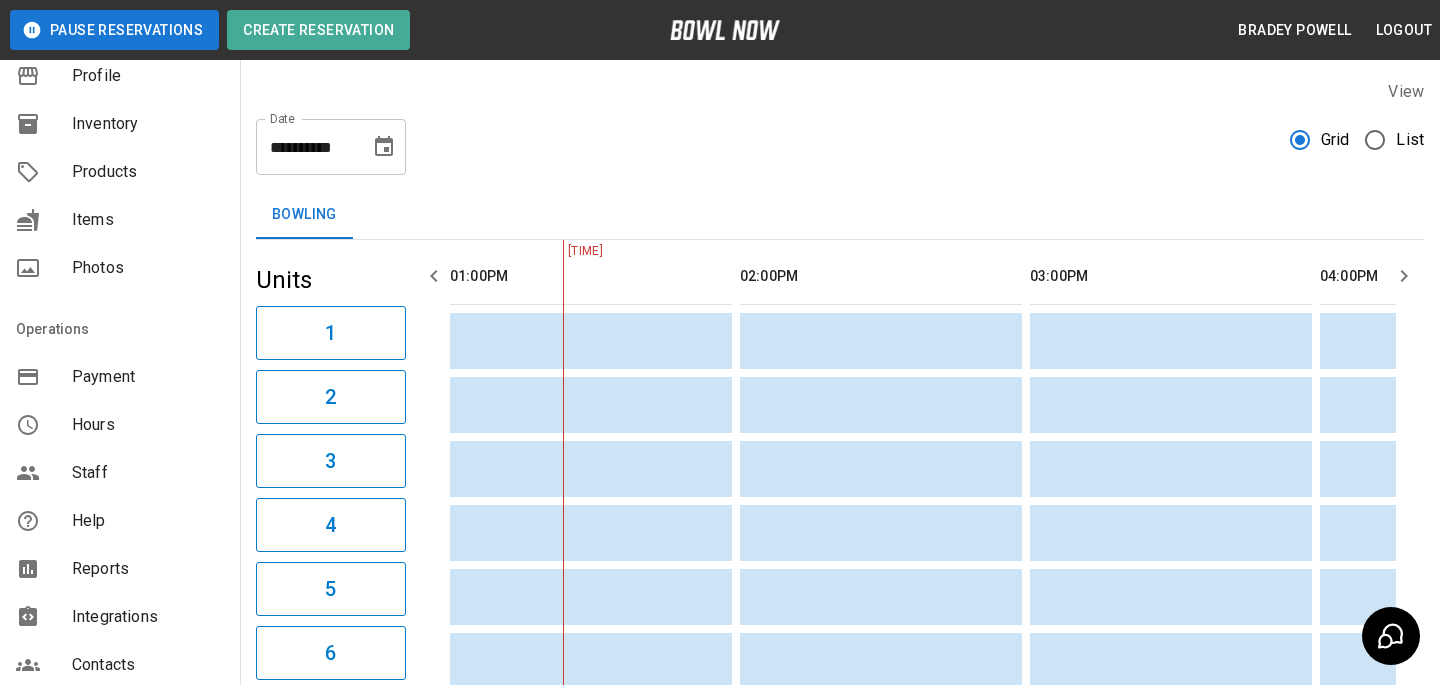 click on "Staff" at bounding box center (148, 473) 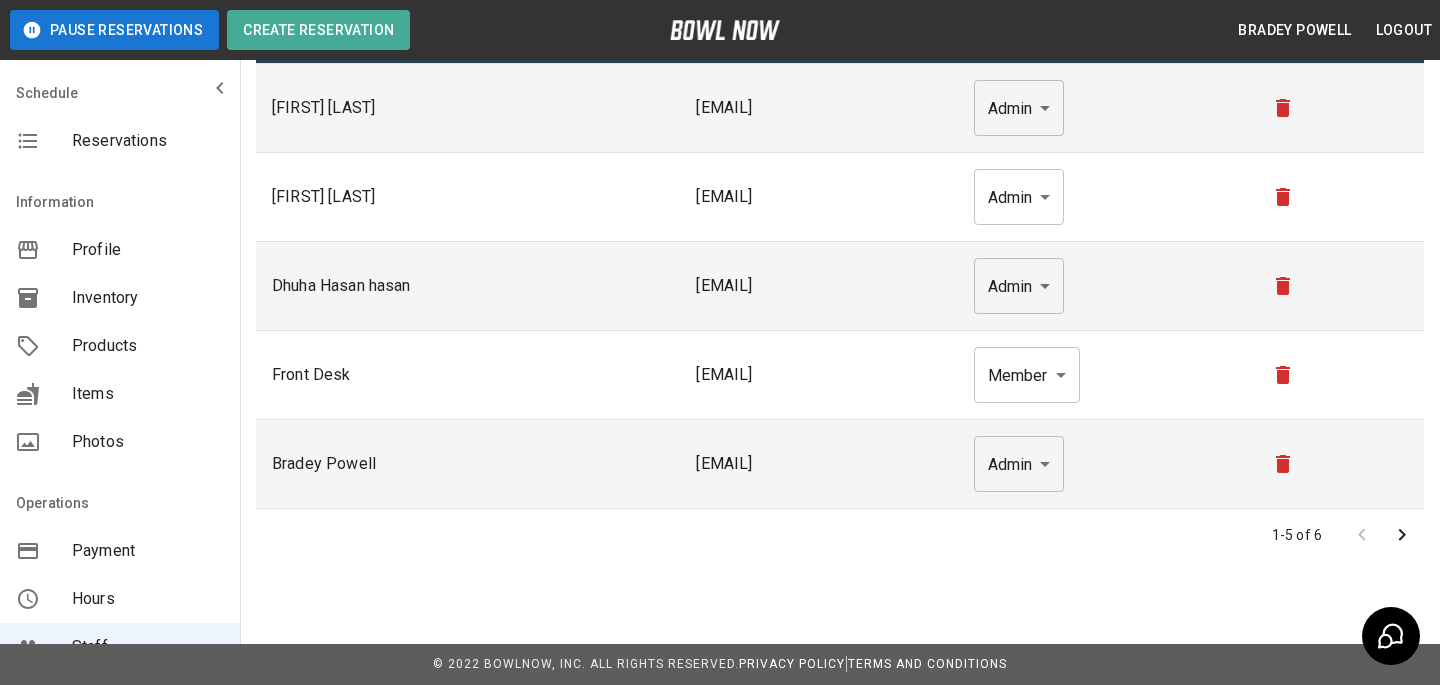 scroll, scrollTop: 74, scrollLeft: 0, axis: vertical 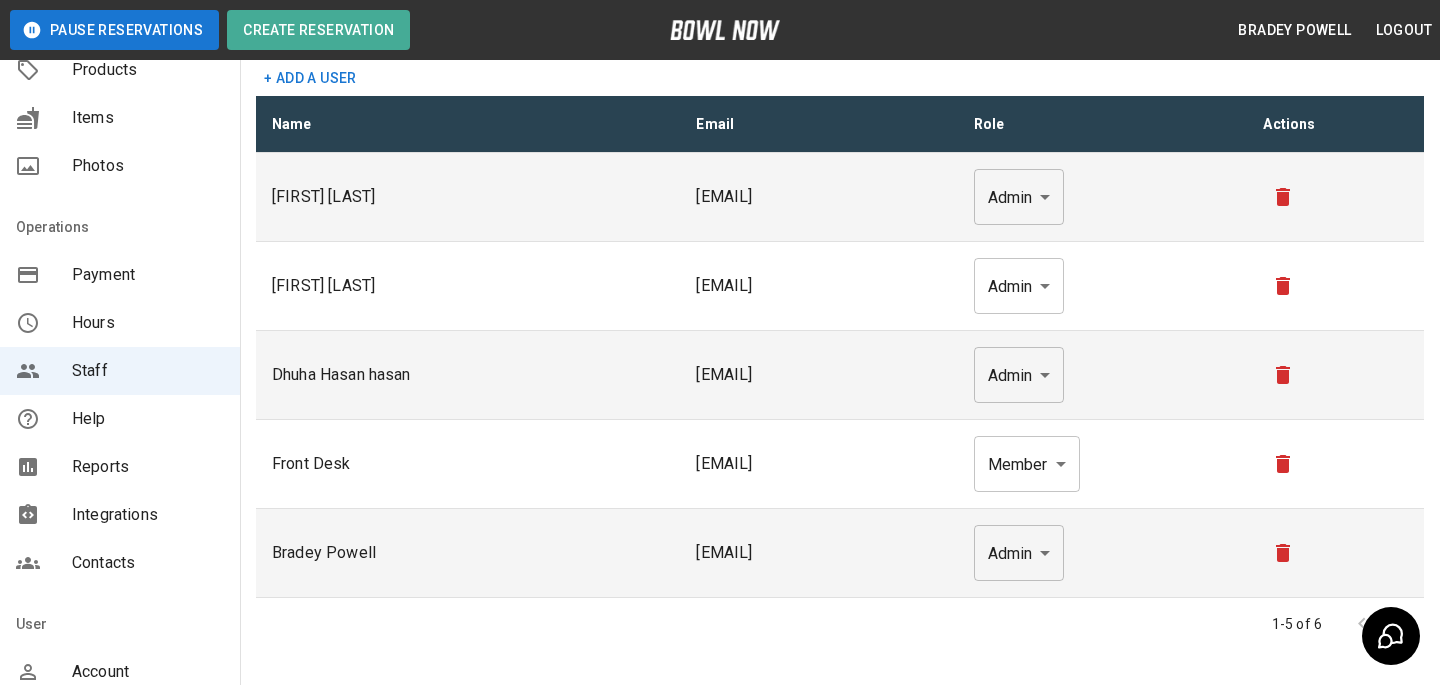 click on "Integrations" at bounding box center [120, 515] 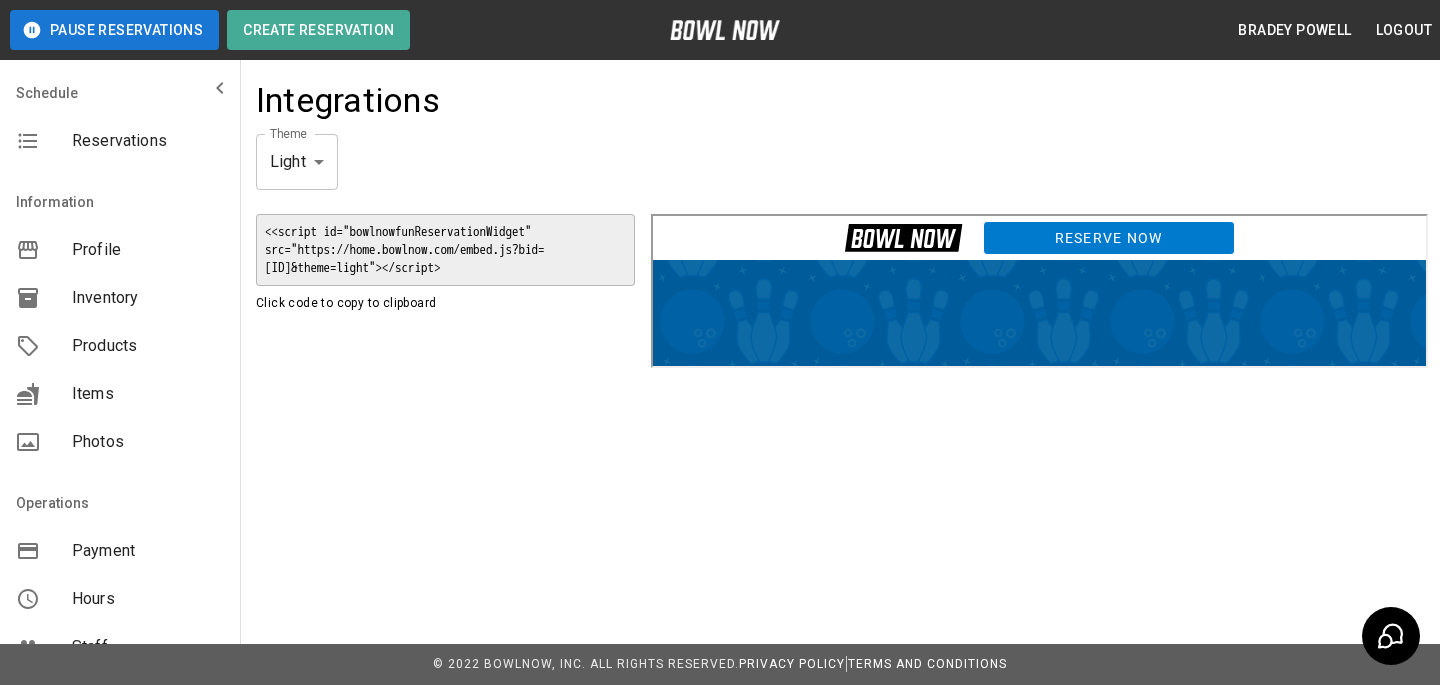 scroll, scrollTop: 0, scrollLeft: 0, axis: both 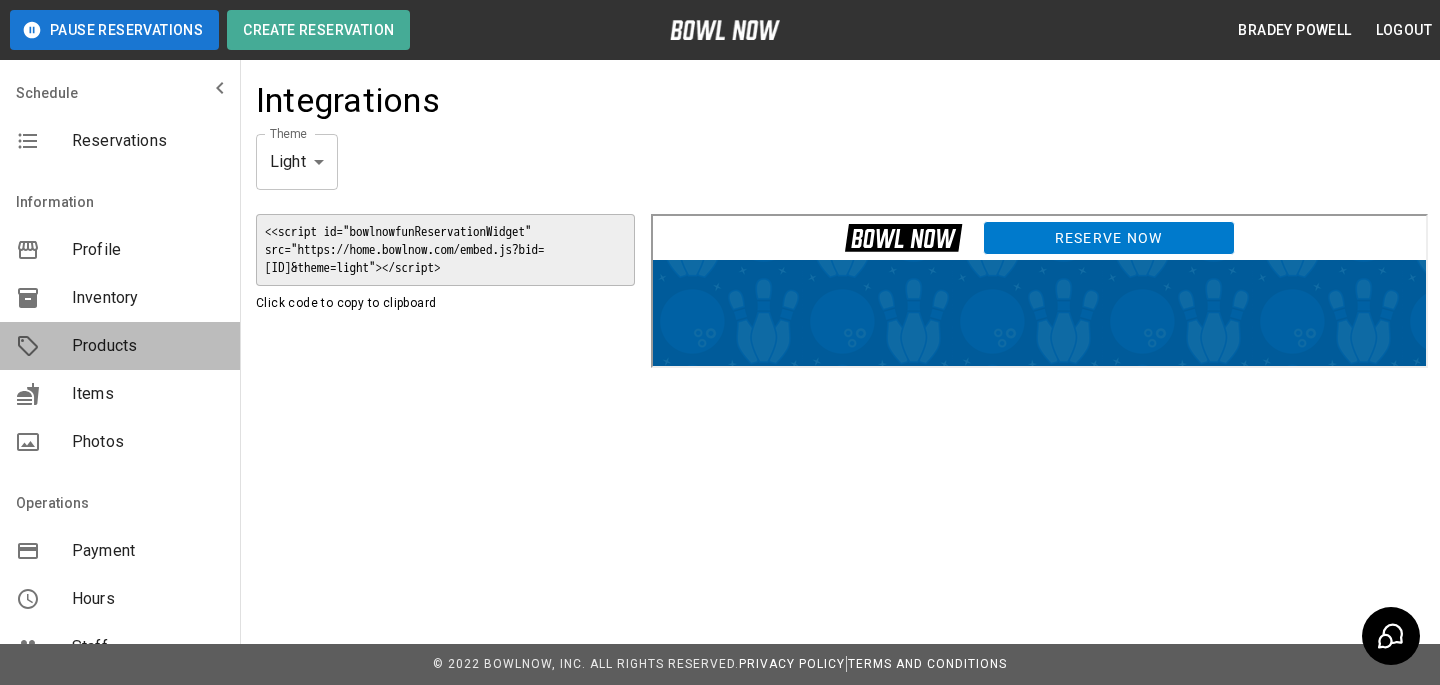 click on "Products" at bounding box center [120, 346] 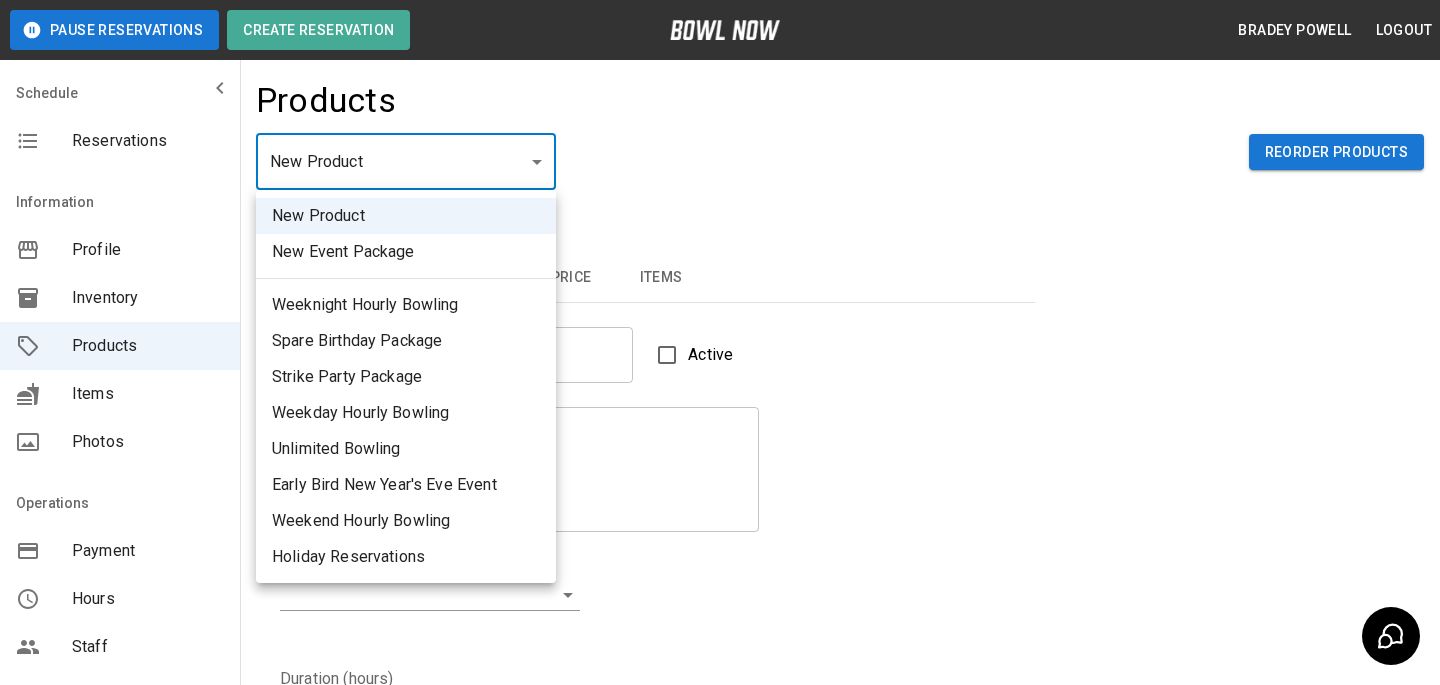 click on "Pause Reservations Create Reservation [LAST] Logout Schedule Reservations Information Profile Inventory Products Items Photos Operations Payment Hours Staff Help Reports Integrations Contacts User Account Products New Product ** ​ Reorder Products Details Basic Image Hours Price Items Name Name Active Description Description Inventory ​ Duration (hours) Min * Min Max * Max Guest Count Min * Min Max * Max Limit Product Availability Restrict product availability within a date range Limit Availability? Current Image Select an Image Upload   Product Hours: Same as Business Hours ******* Product Hours: Deposit only? Collect Deposit Only % * ​ percent ******* ​ Unit Price $ * Unit Price per hour **** ​ Price per Shoe $ * Price per Shoe Include Shoes? Require Shoes? Sales Tax % * Sales Tax Tax Unit Price Tax Shoes Discounts and Promos Create discount codes and promos for your product ADD DISCOUNT CODE Select Items For This Product Allow customers to edit or cancel their reservation? Yes Create   |" at bounding box center (720, 644) 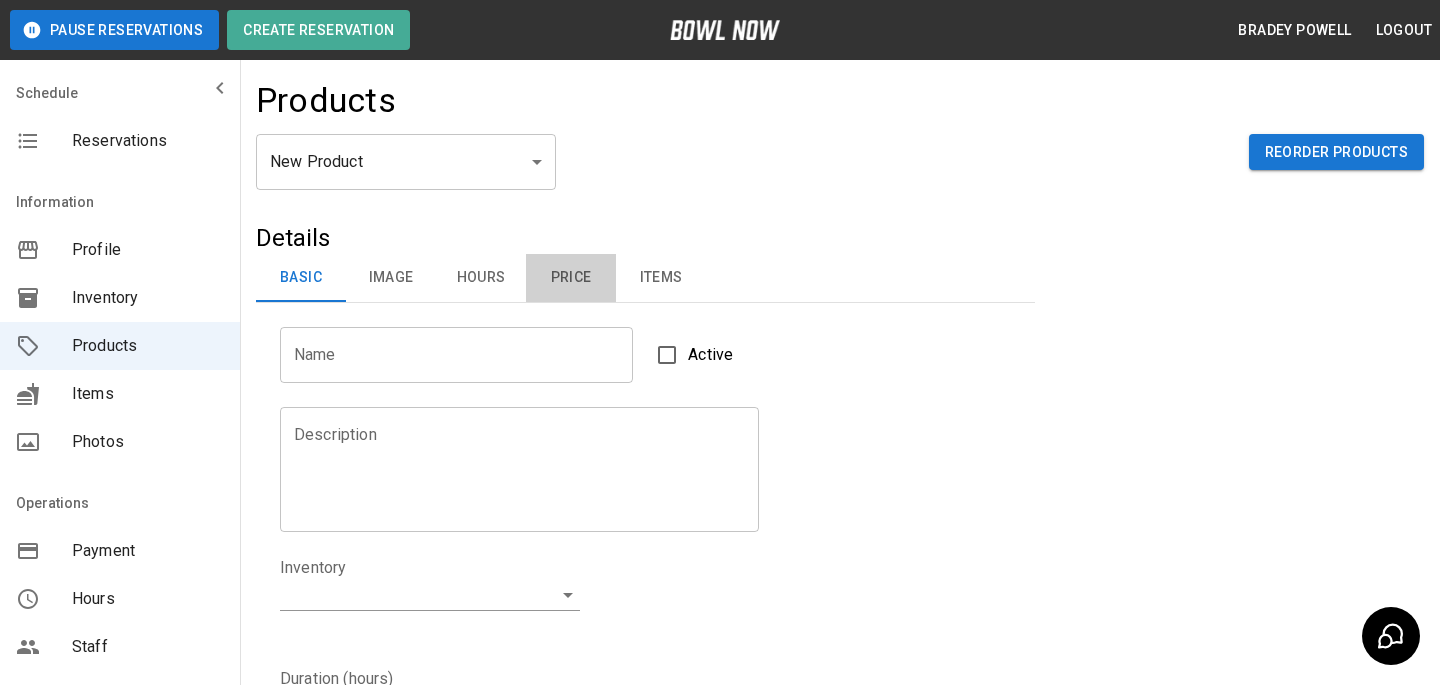 click on "Price" at bounding box center [571, 278] 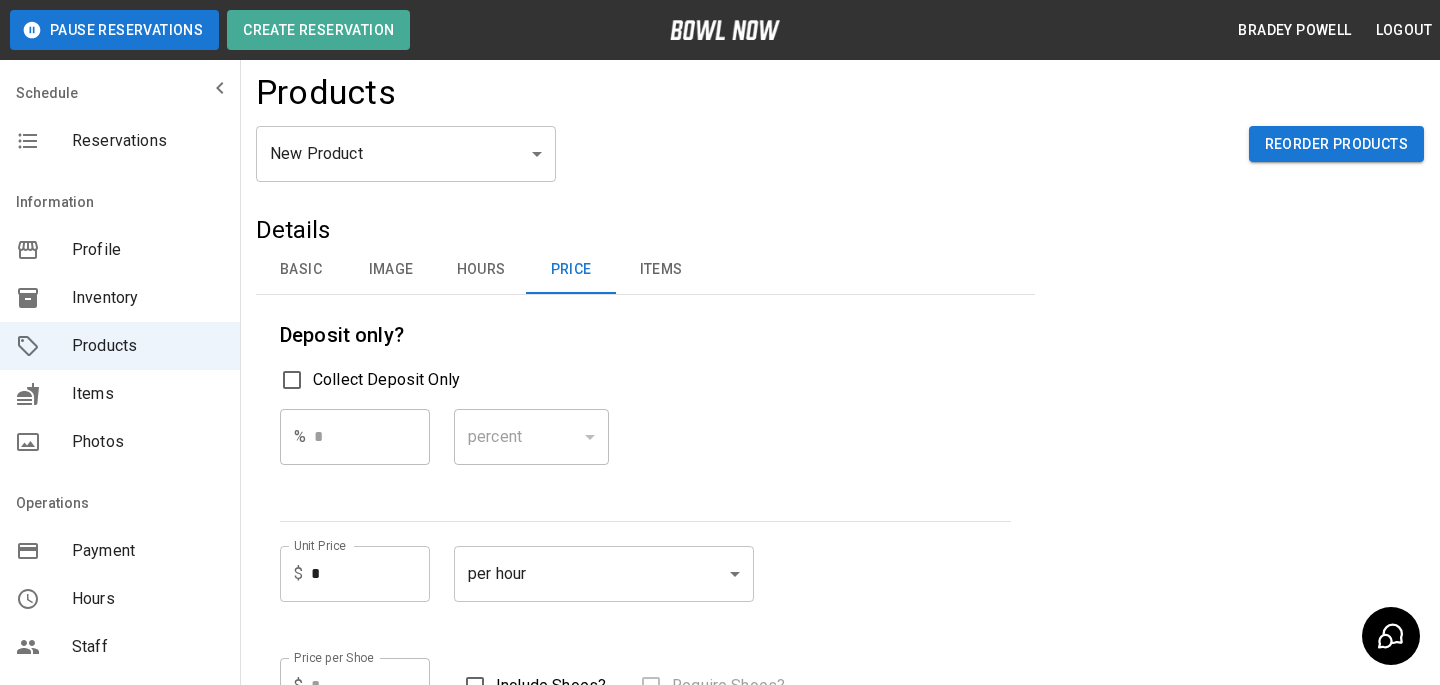 scroll, scrollTop: 0, scrollLeft: 0, axis: both 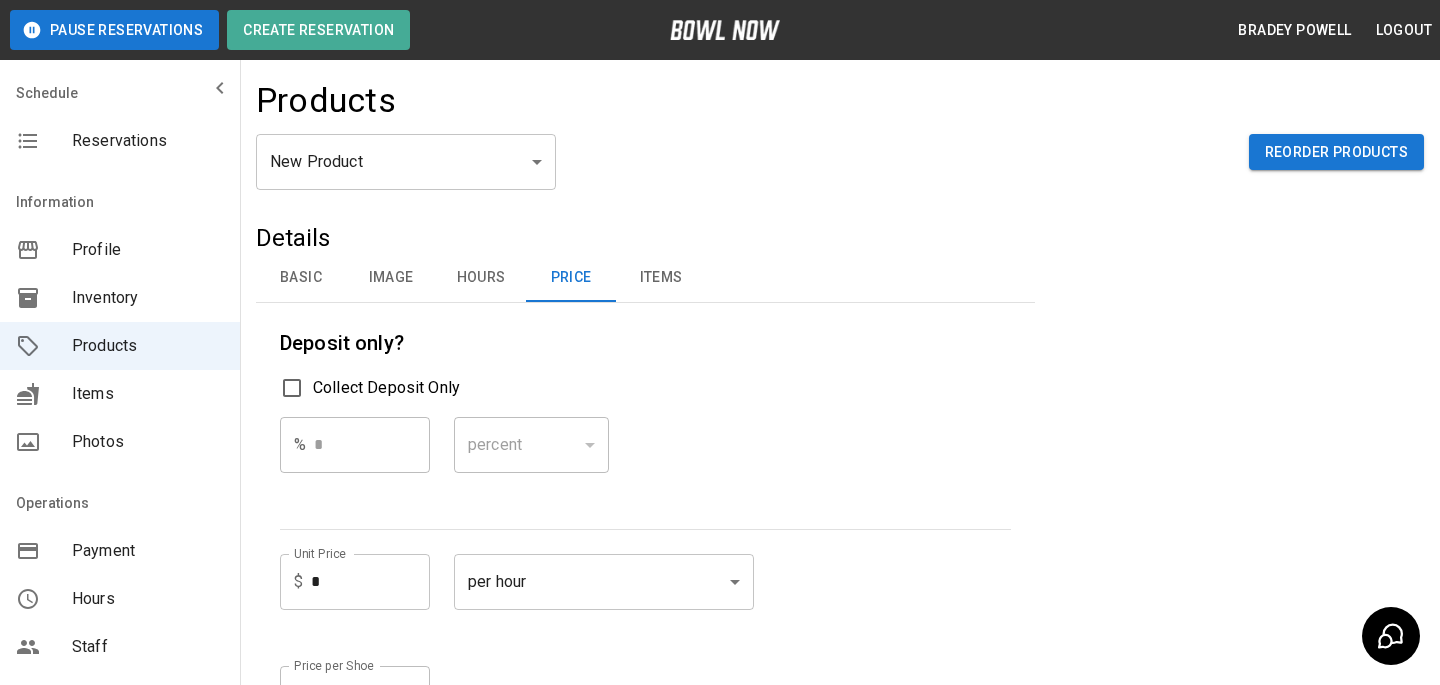 click on "Pause Reservations Create Reservation [LAST] Logout Schedule Reservations Information Profile Inventory Products Items Photos Operations Payment Hours Staff Help Reports Integrations Contacts User Account Products New Product ** ​ Reorder Products Details Basic Image Hours Price Items Name Name Active Description Description Inventory ​ Duration (hours) Min * Min Max * Max Guest Count Min * Min Max * Max Limit Product Availability Restrict product availability within a date range Limit Availability? Current Image Select an Image Upload   Product Hours: Same as Business Hours ******* Product Hours: Deposit only? Collect Deposit Only % * ​ percent ******* ​ Unit Price $ * Unit Price per hour **** ​ Price per Shoe $ * Price per Shoe Include Shoes? Require Shoes? Sales Tax % * Sales Tax Tax Unit Price Tax Shoes Discounts and Promos Create discount codes and promos for your product ADD DISCOUNT CODE Select Items For This Product Allow customers to edit or cancel their reservation? Yes Create   |" at bounding box center [720, 593] 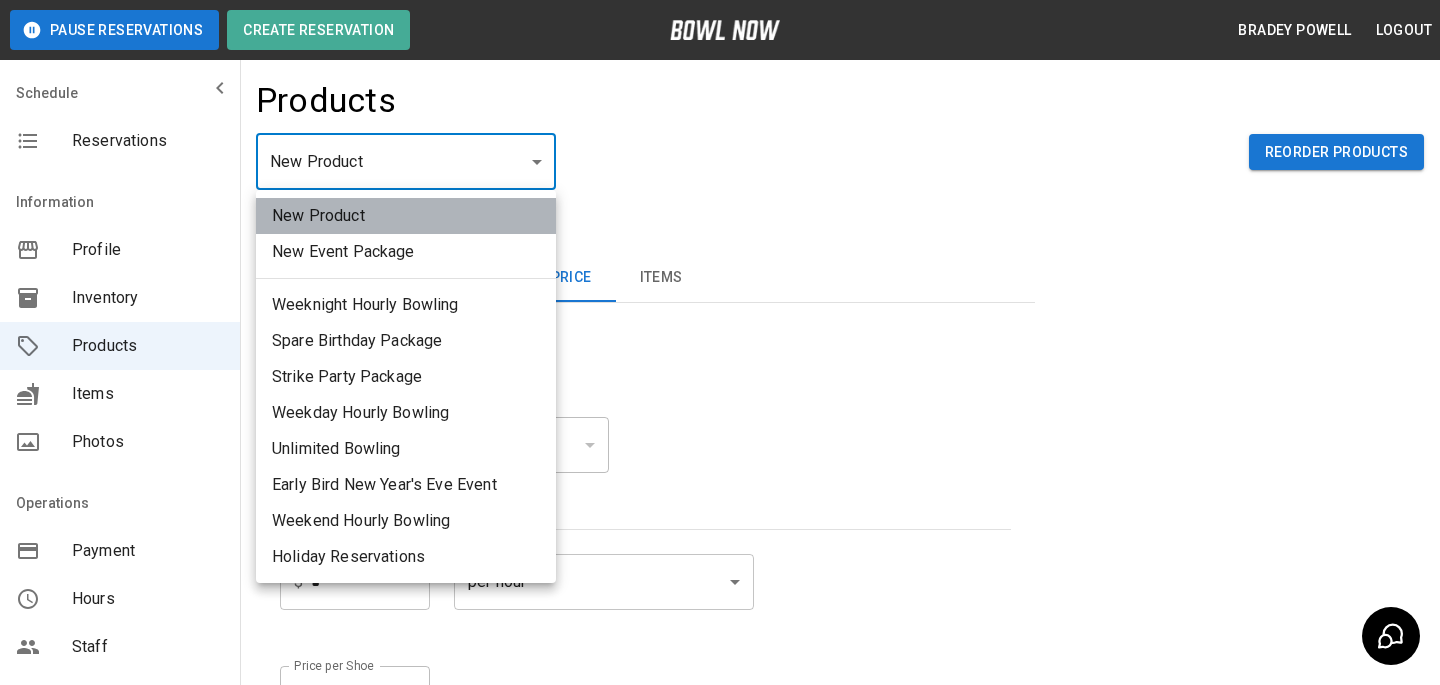 click on "New Product" at bounding box center [406, 216] 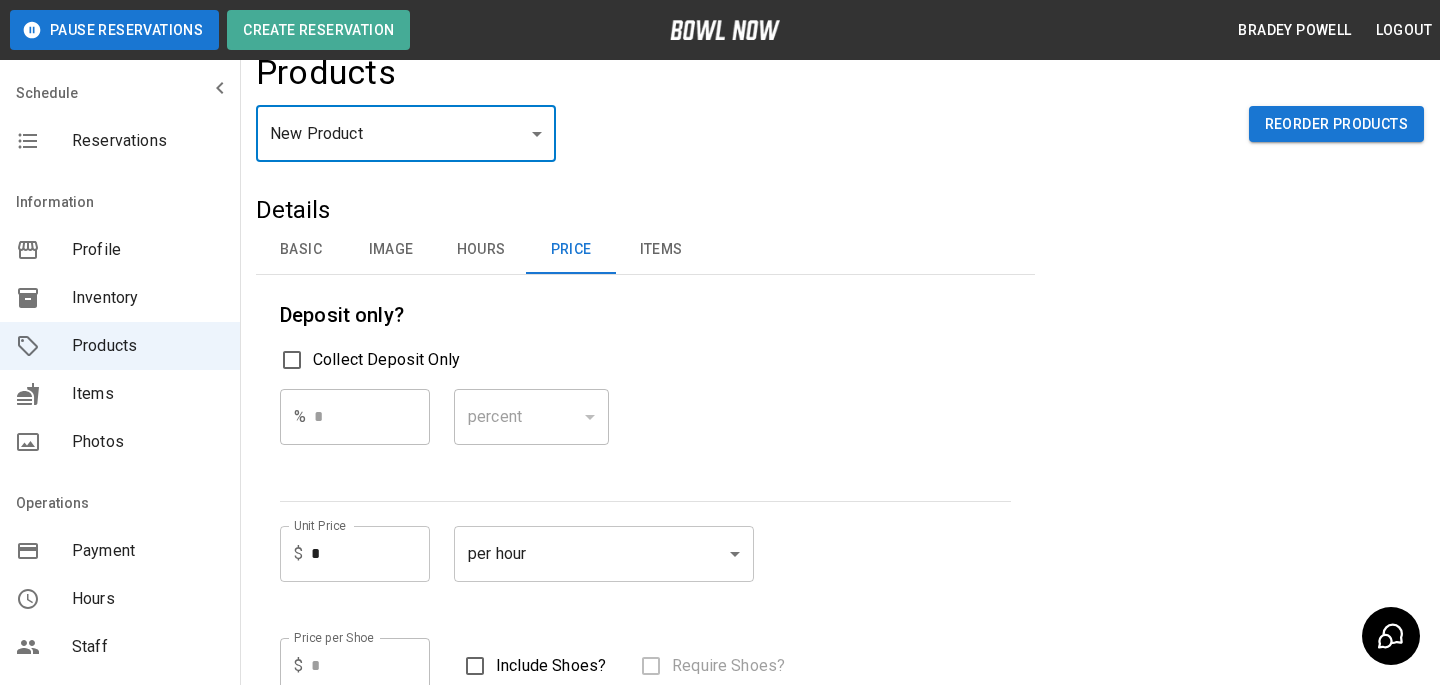 scroll, scrollTop: 0, scrollLeft: 0, axis: both 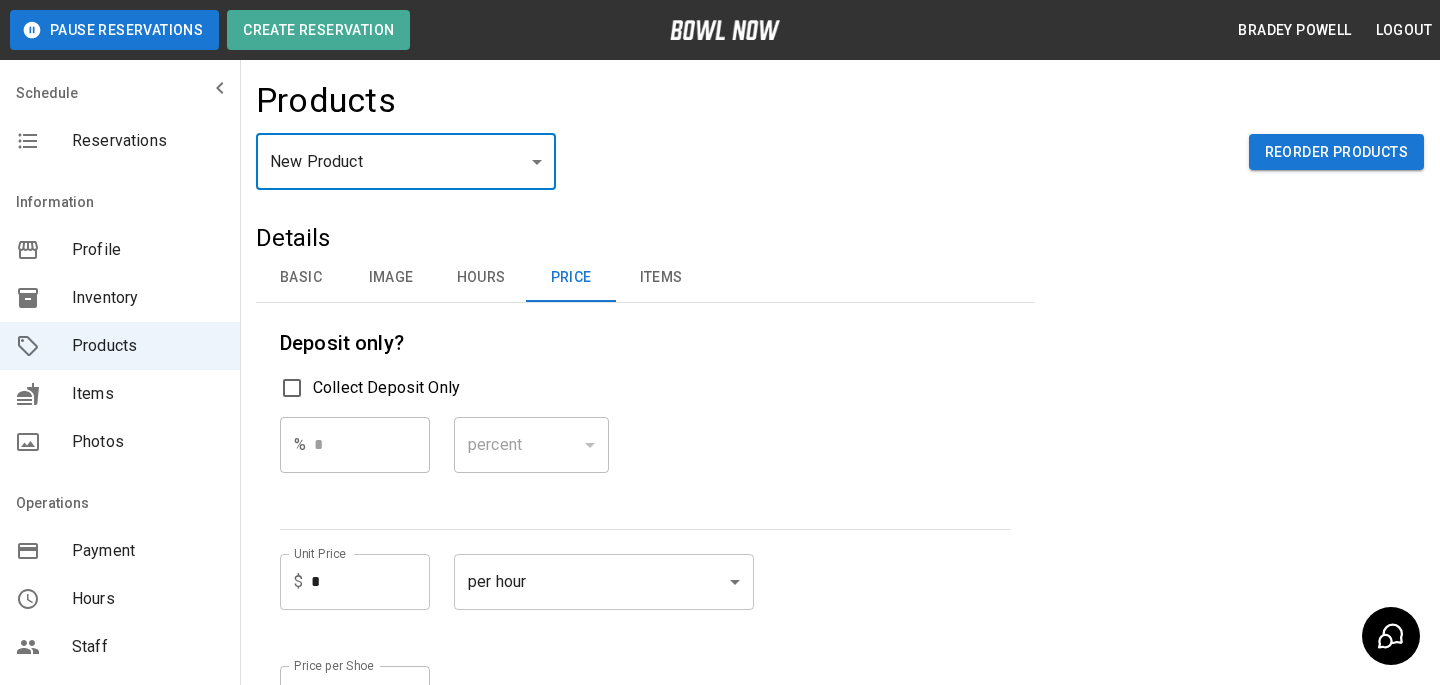 click on "Basic" at bounding box center [301, 278] 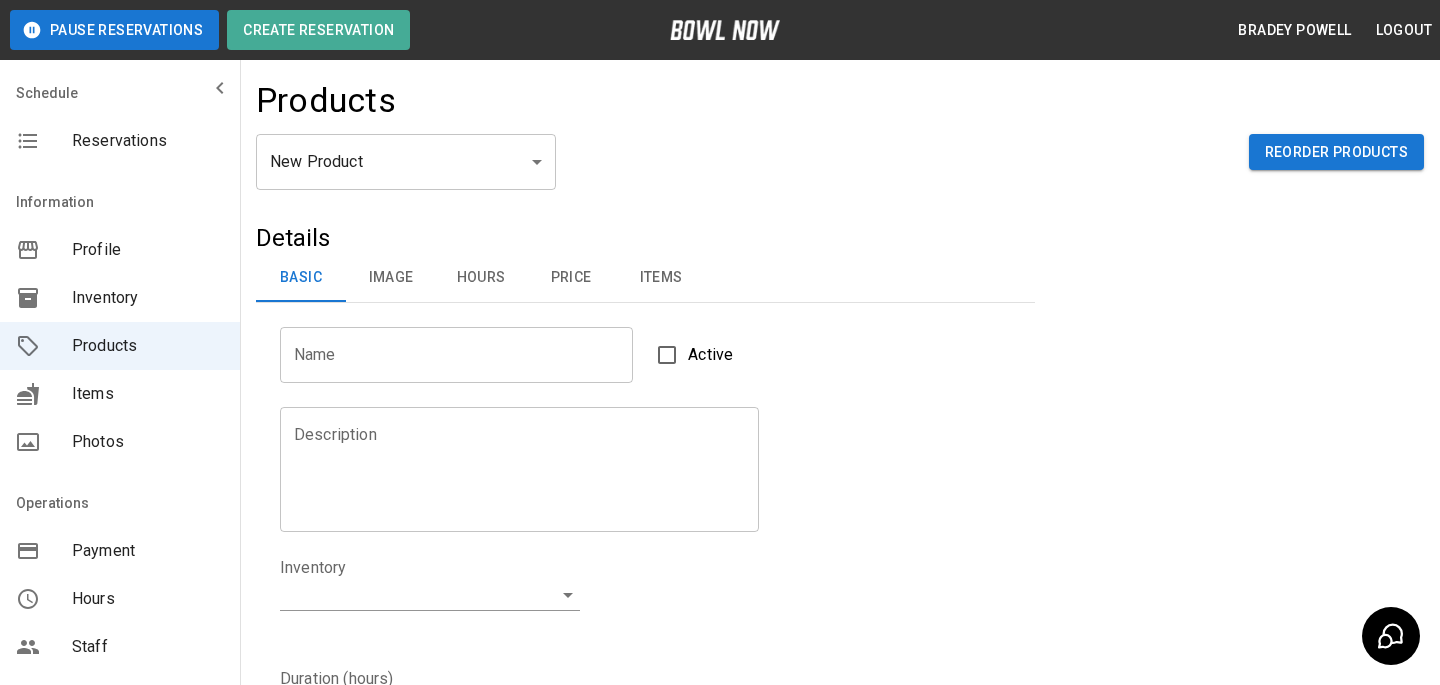 click on "Pause Reservations Create Reservation [LAST] Logout Schedule Reservations Information Profile Inventory Products Items Photos Operations Payment Hours Staff Help Reports Integrations Contacts User Account Products New Product ** ​ Reorder Products Details Basic Image Hours Price Items Name Name Active Description Description Inventory ​ Duration (hours) Min * Min Max * Max Guest Count Min * Min Max * Max Limit Product Availability Restrict product availability within a date range Limit Availability? Current Image Select an Image Upload   Product Hours: Same as Business Hours ******* Product Hours: Deposit only? Collect Deposit Only % * ​ percent ******* ​ Unit Price $ * Unit Price per hour **** ​ Price per Shoe $ * Price per Shoe Include Shoes? Require Shoes? Sales Tax % * Sales Tax Tax Unit Price Tax Shoes Discounts and Promos Create discount codes and promos for your product ADD DISCOUNT CODE Select Items For This Product Allow customers to edit or cancel their reservation? Yes Create   |" at bounding box center (720, 644) 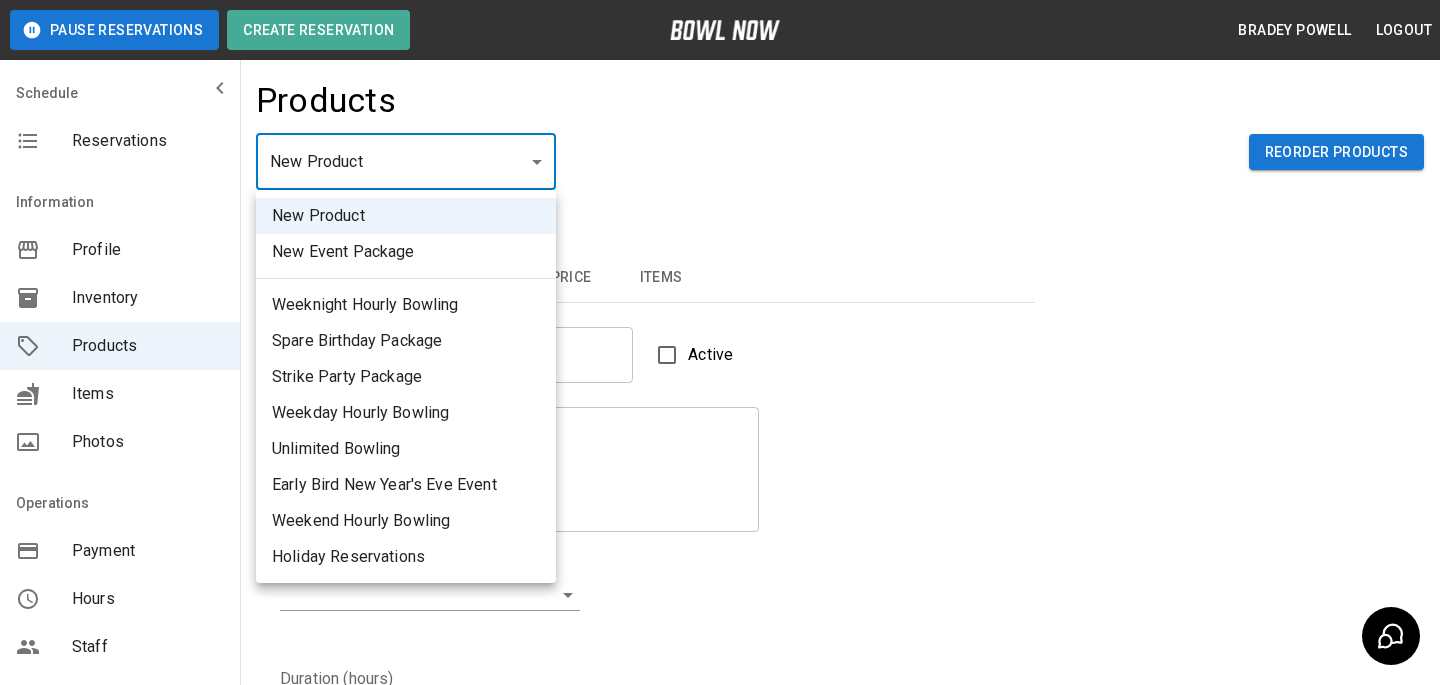click at bounding box center (720, 342) 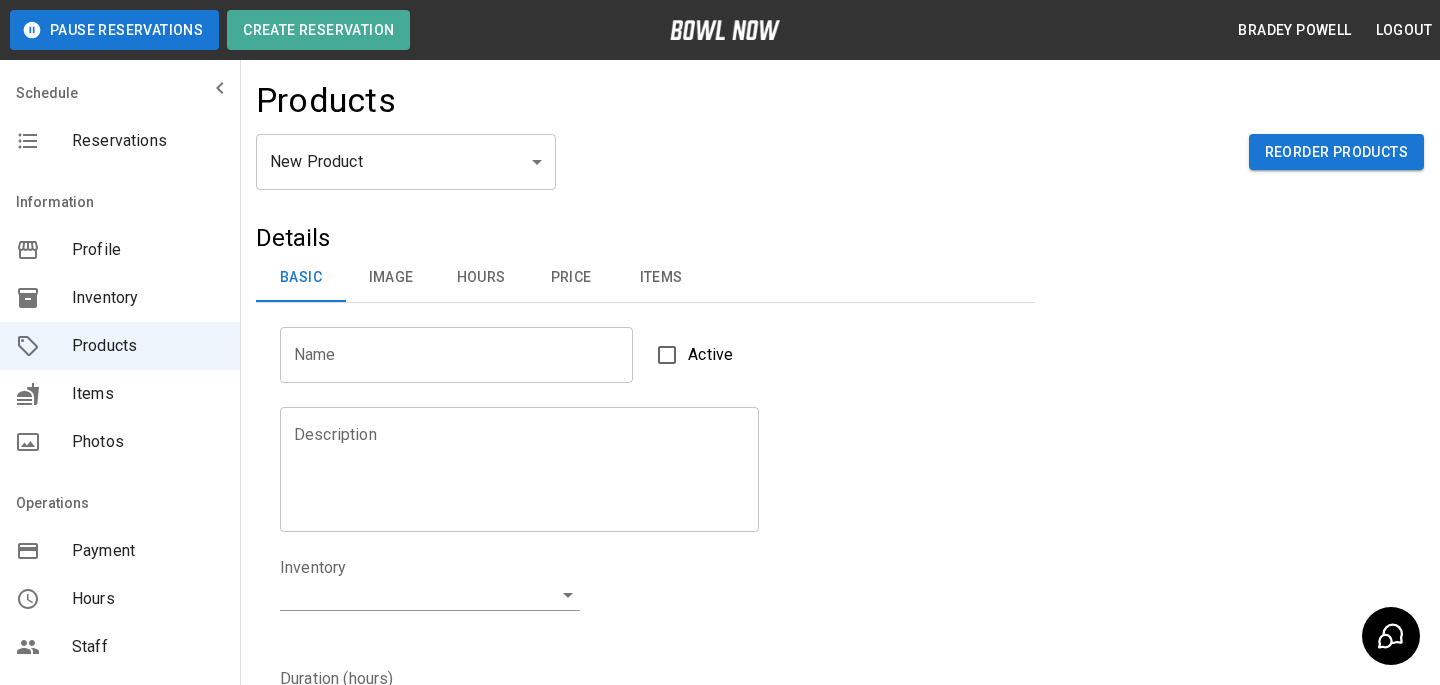 click on "New Product ** ​ Reorder Products" at bounding box center [840, 178] 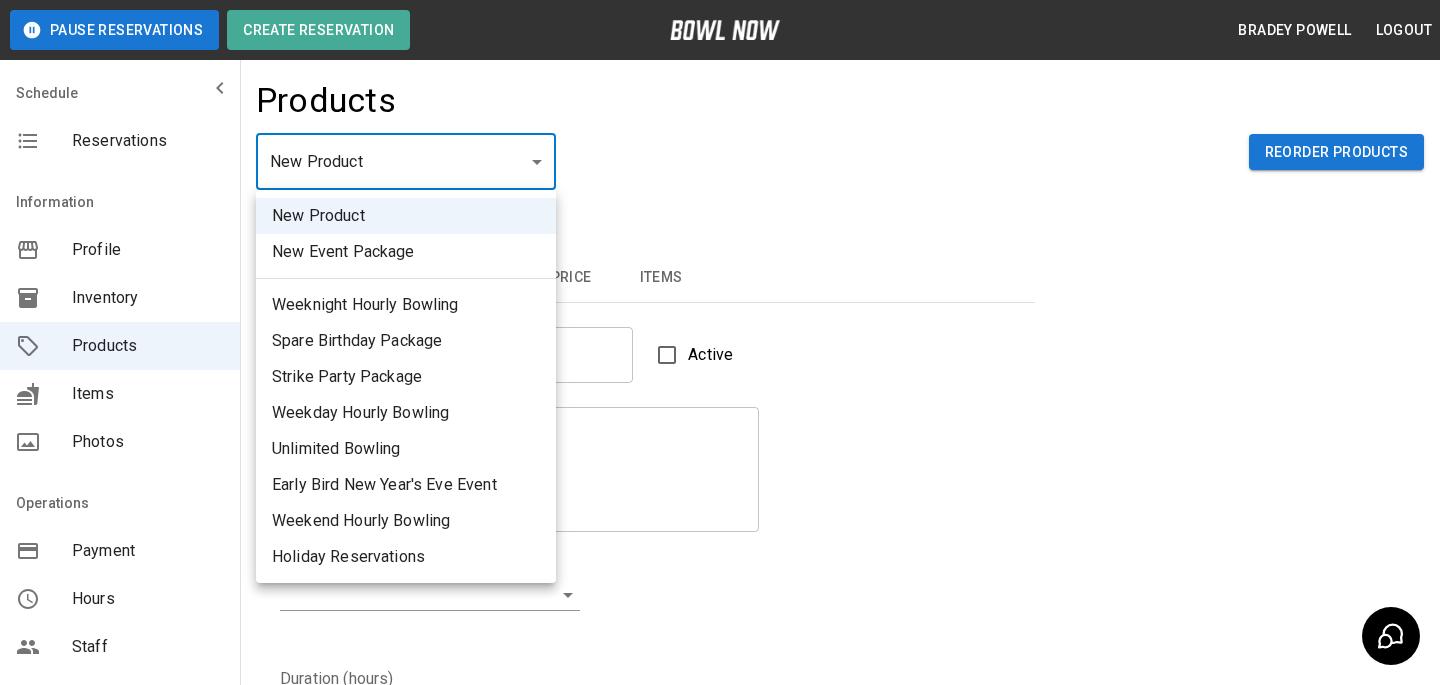 click on "Weeknight Hourly Bowling" at bounding box center [406, 305] 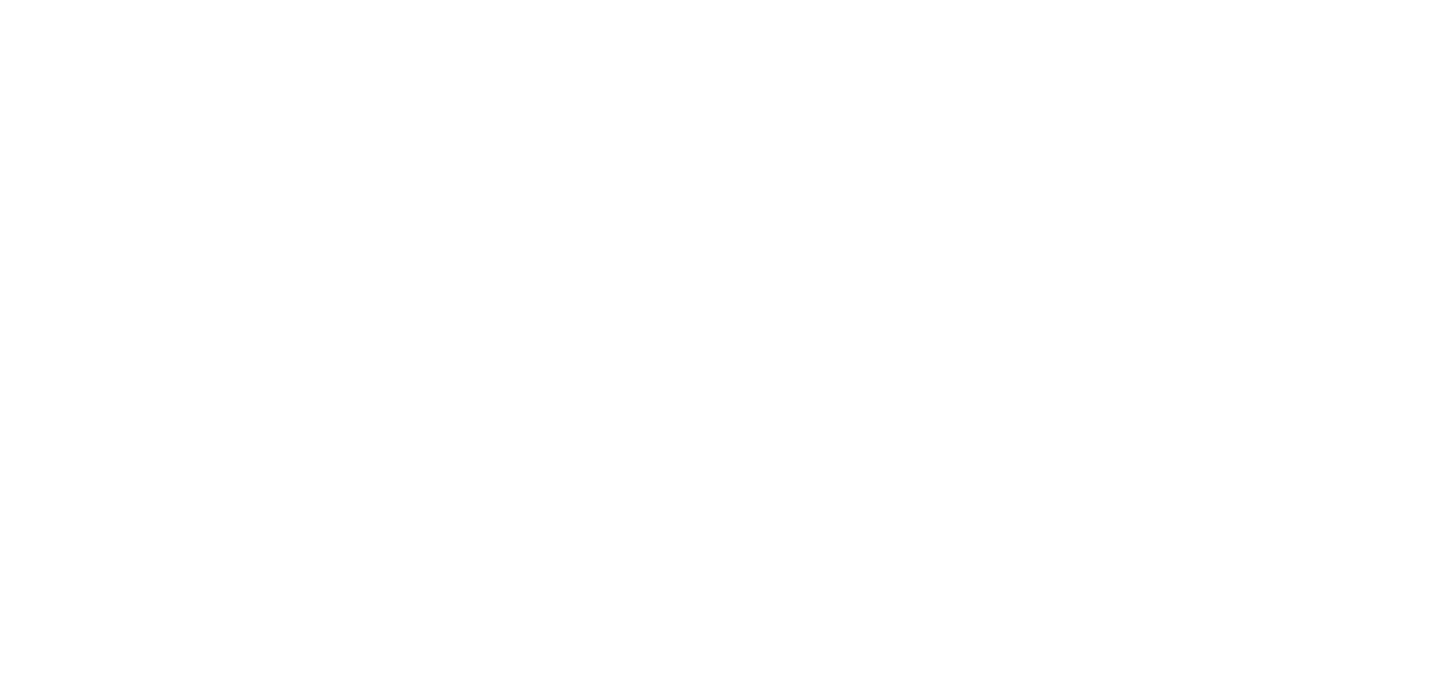 scroll, scrollTop: 0, scrollLeft: 0, axis: both 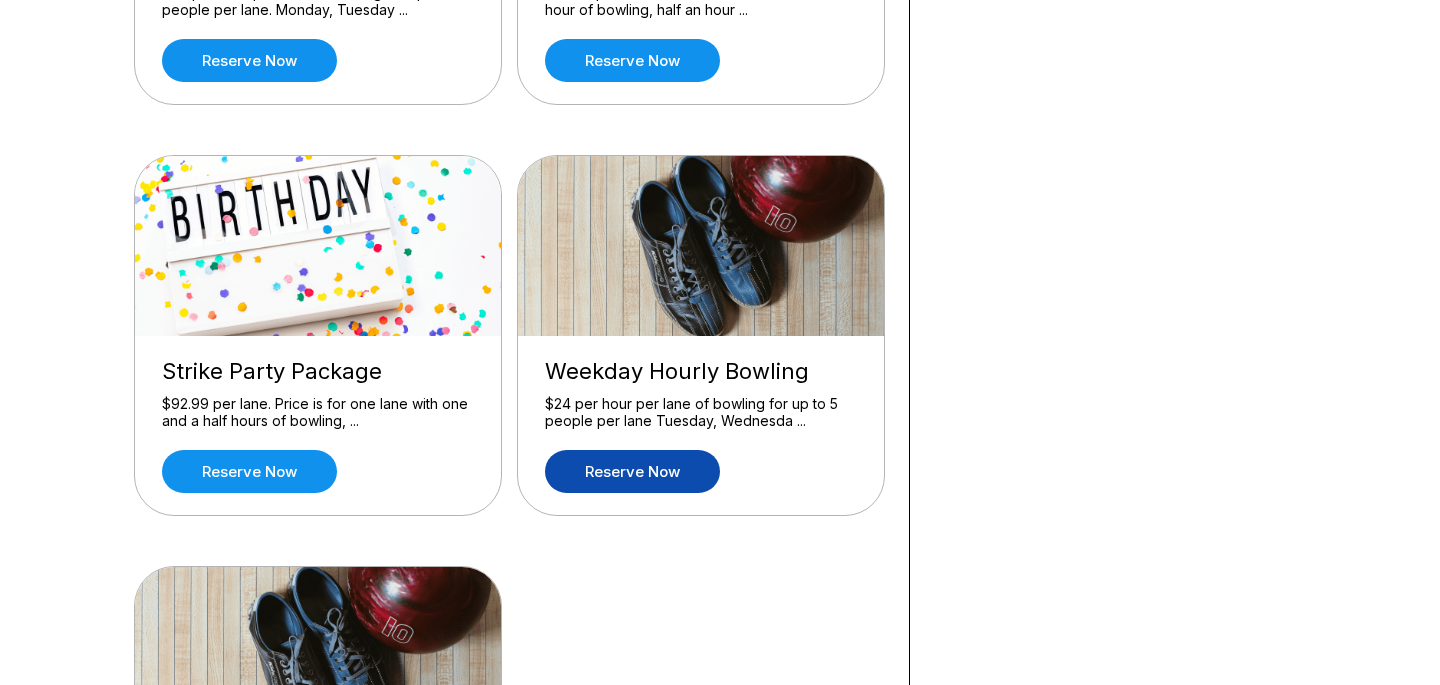 click on "Reserve now" at bounding box center [632, 471] 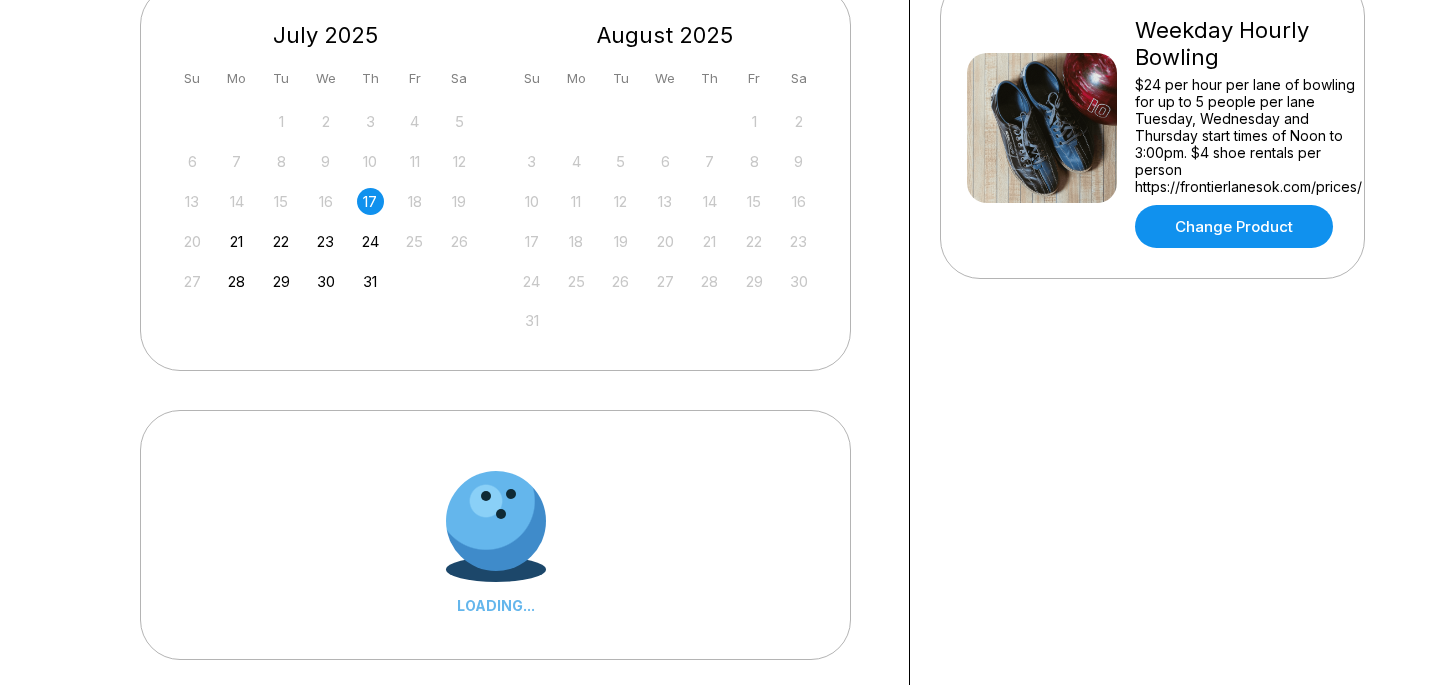 scroll, scrollTop: 506, scrollLeft: 0, axis: vertical 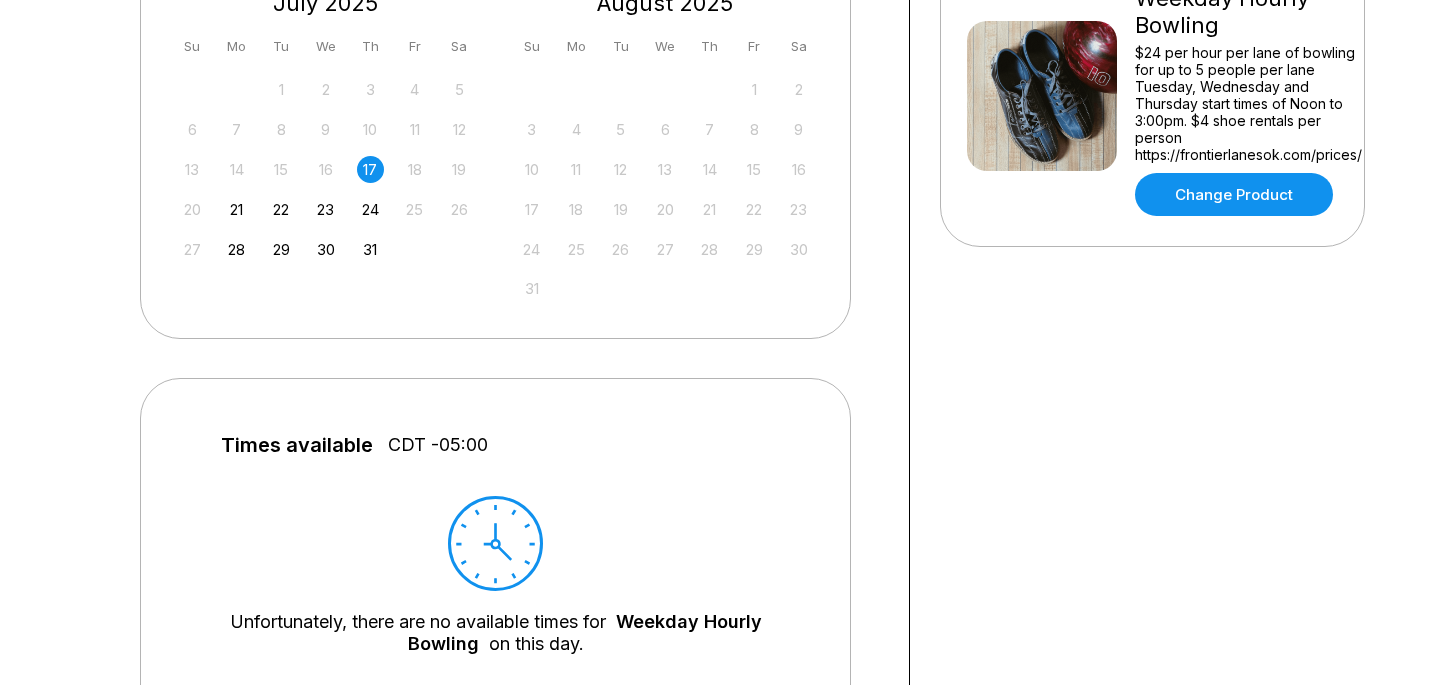 click on "17" at bounding box center [370, 169] 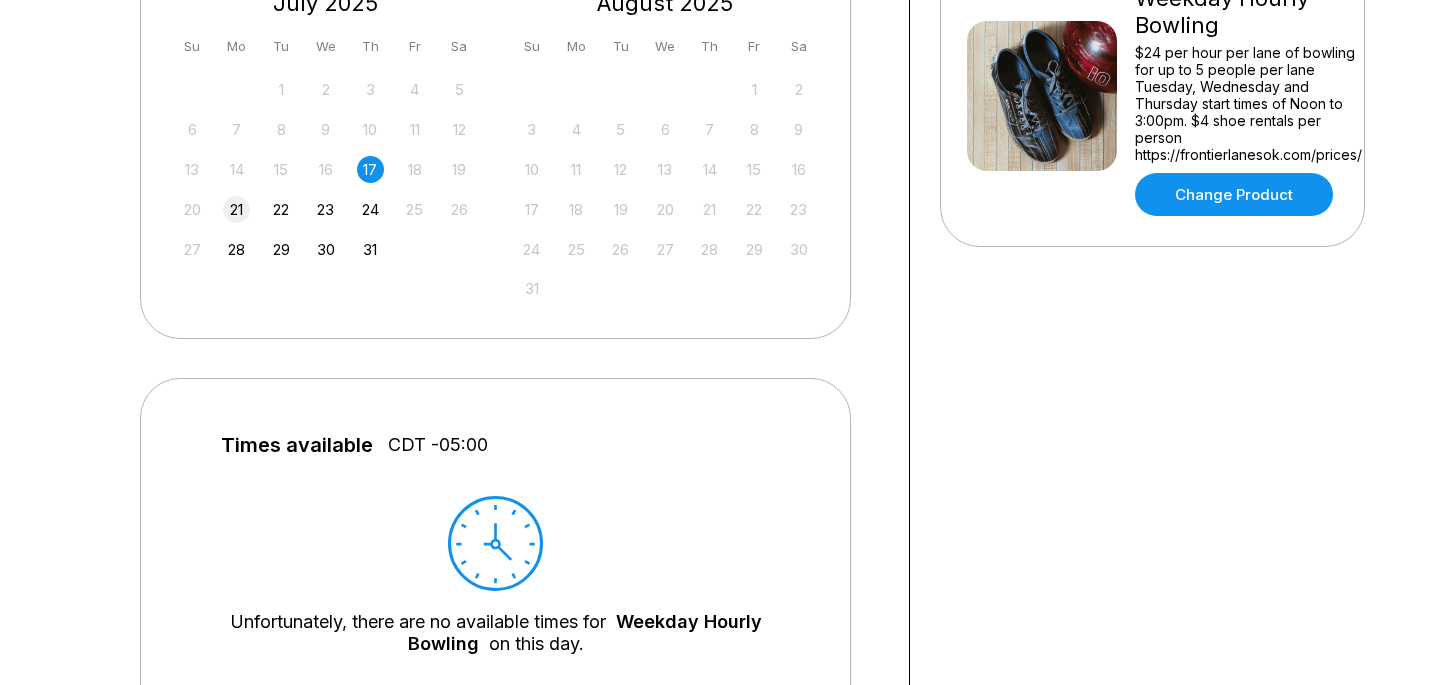 click on "21" at bounding box center (236, 209) 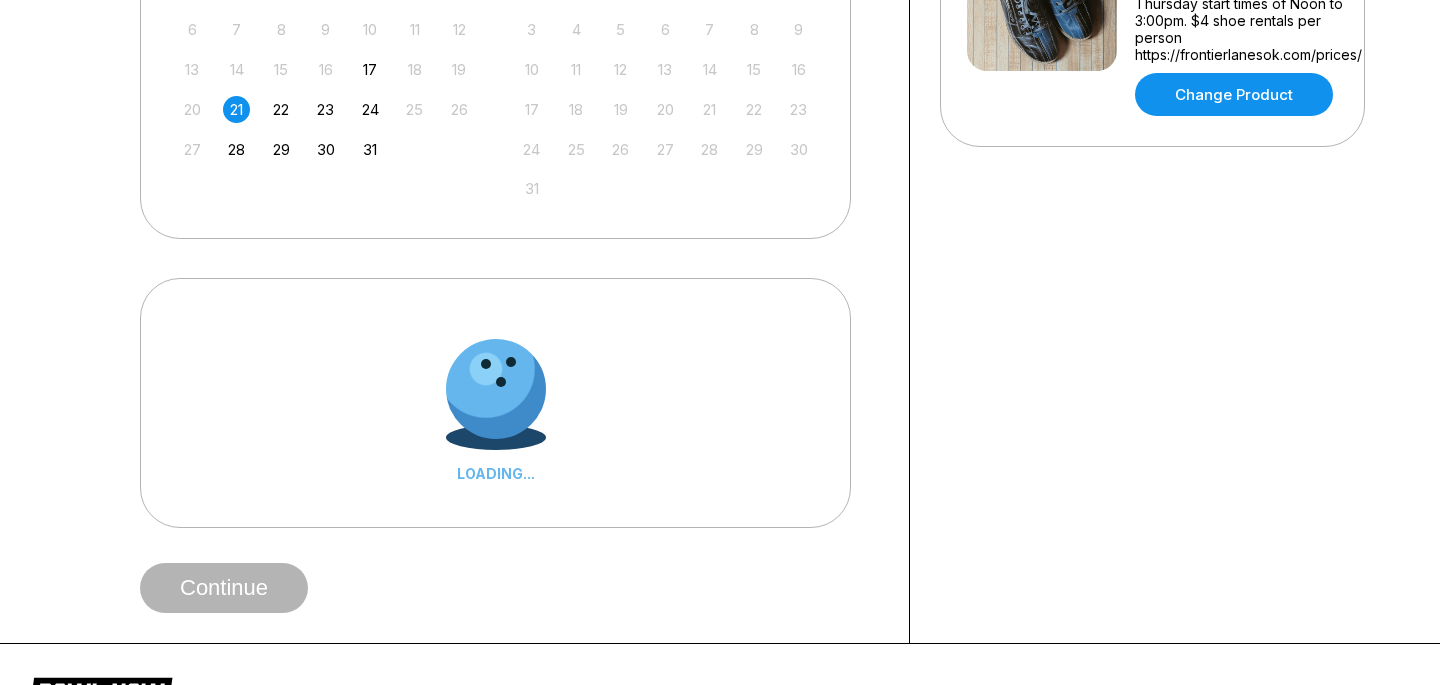 scroll, scrollTop: 619, scrollLeft: 0, axis: vertical 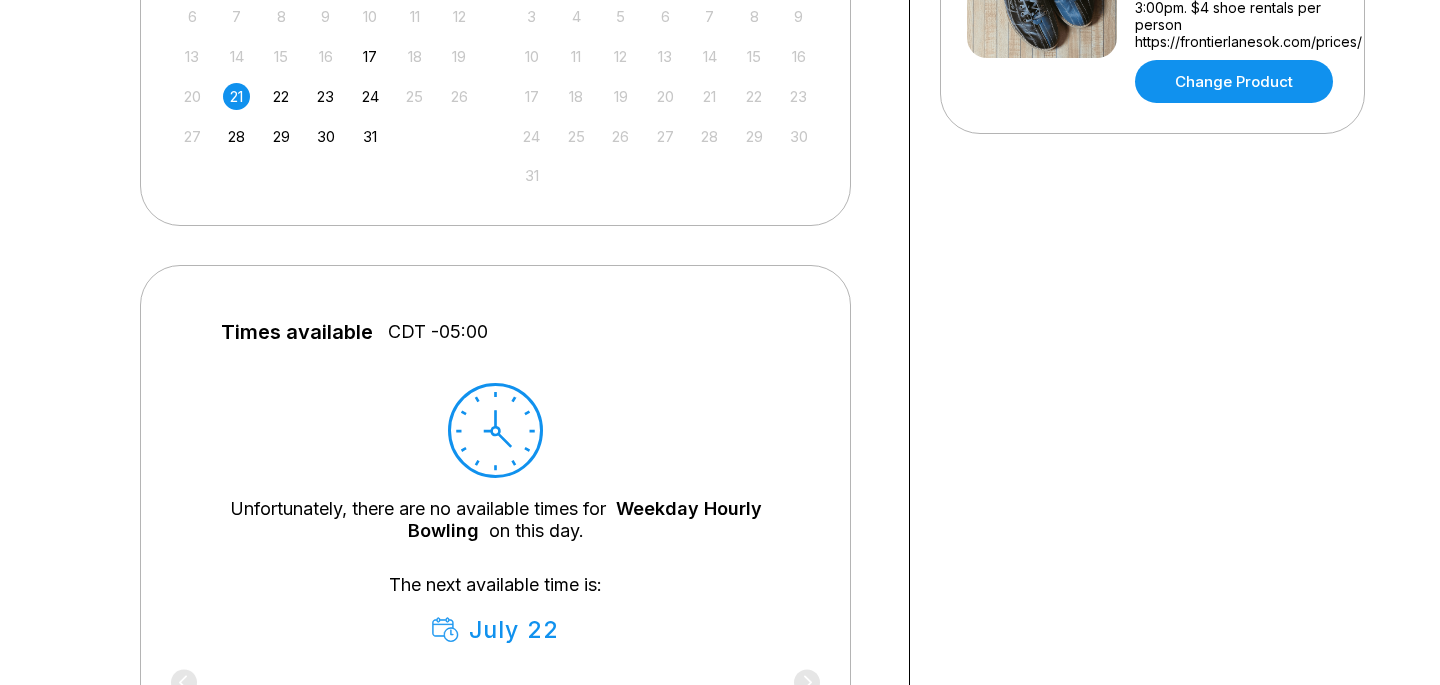 click on "13 14 15 16 17 18 19" at bounding box center [326, 55] 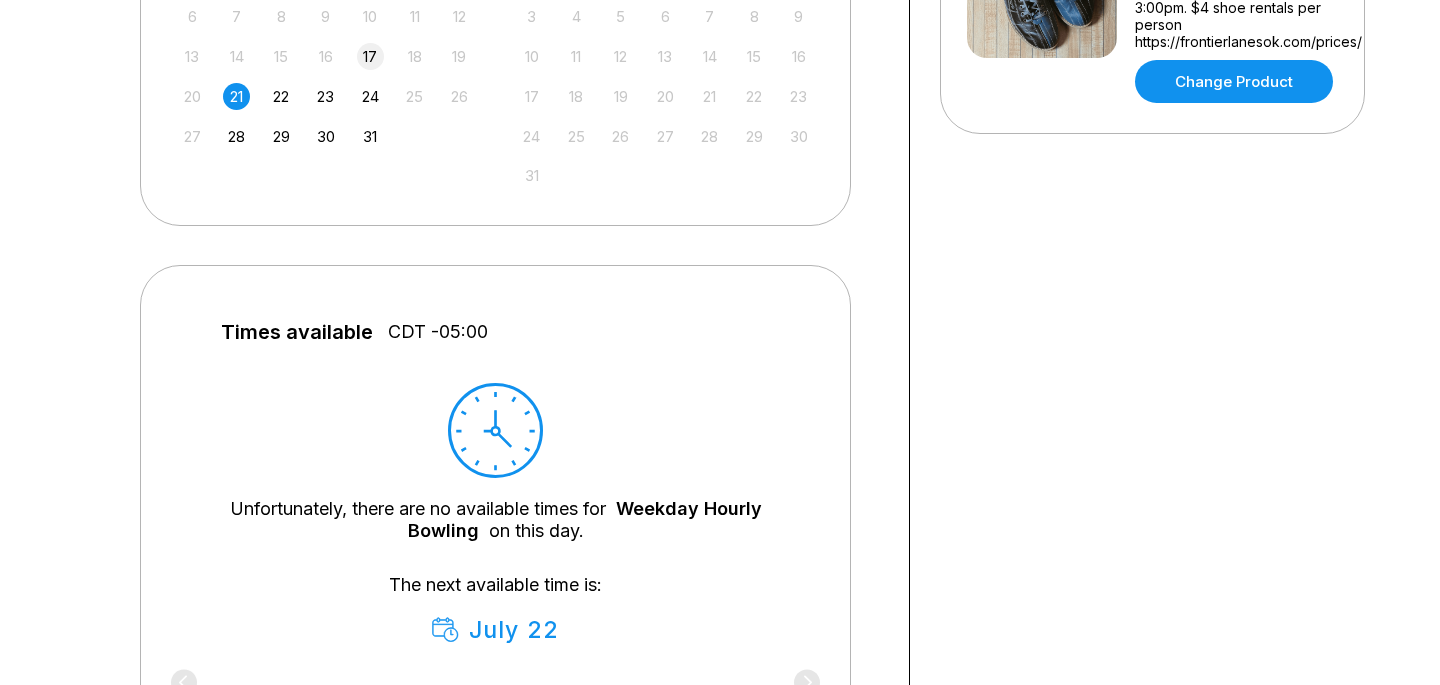 click on "17" at bounding box center (370, 56) 